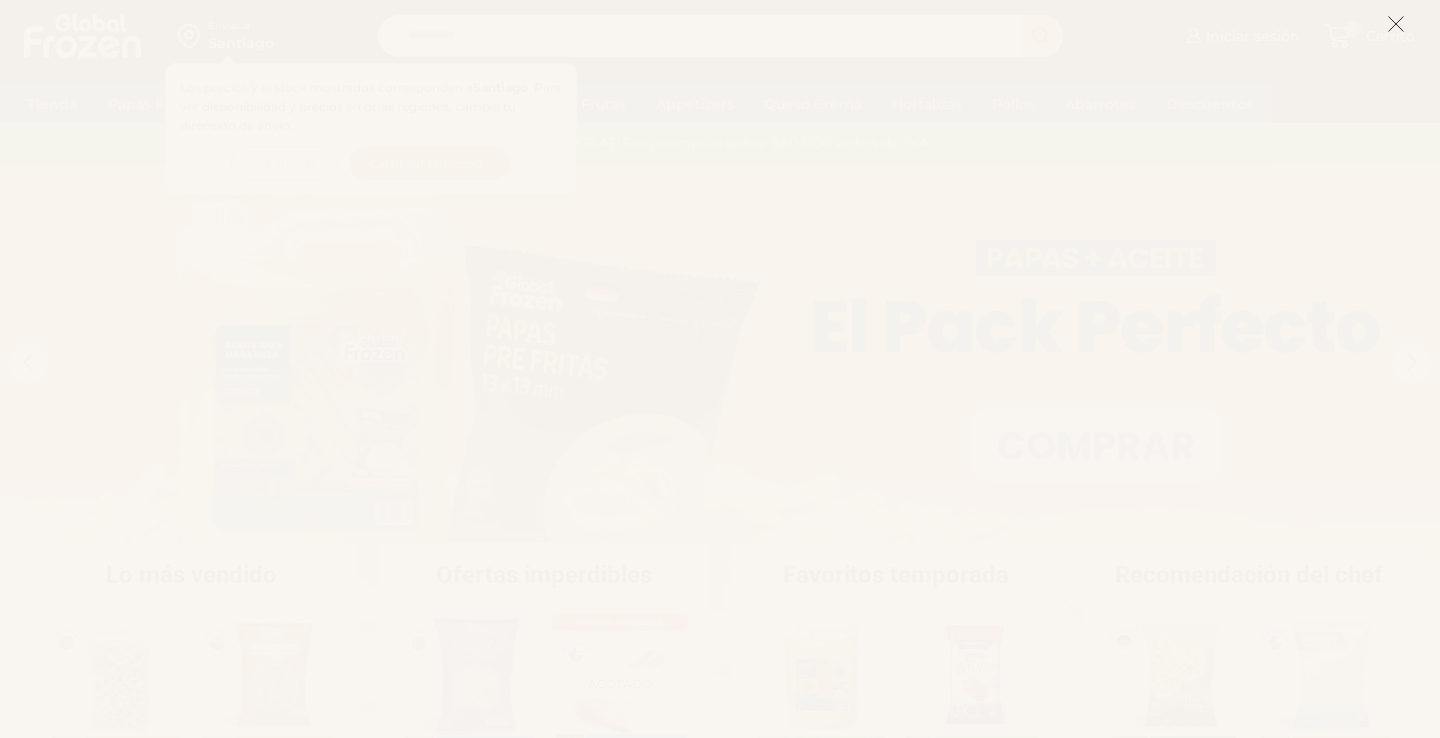 scroll, scrollTop: 0, scrollLeft: 0, axis: both 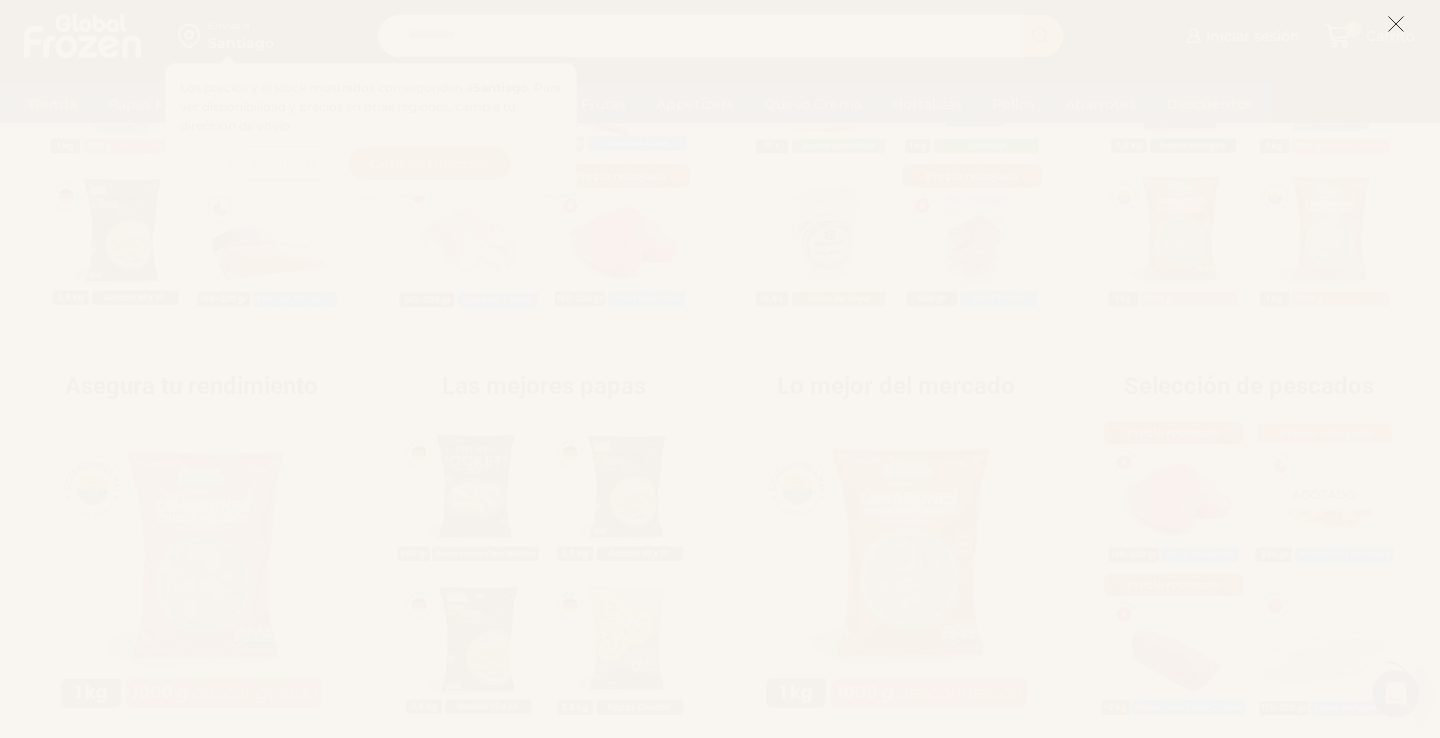 click 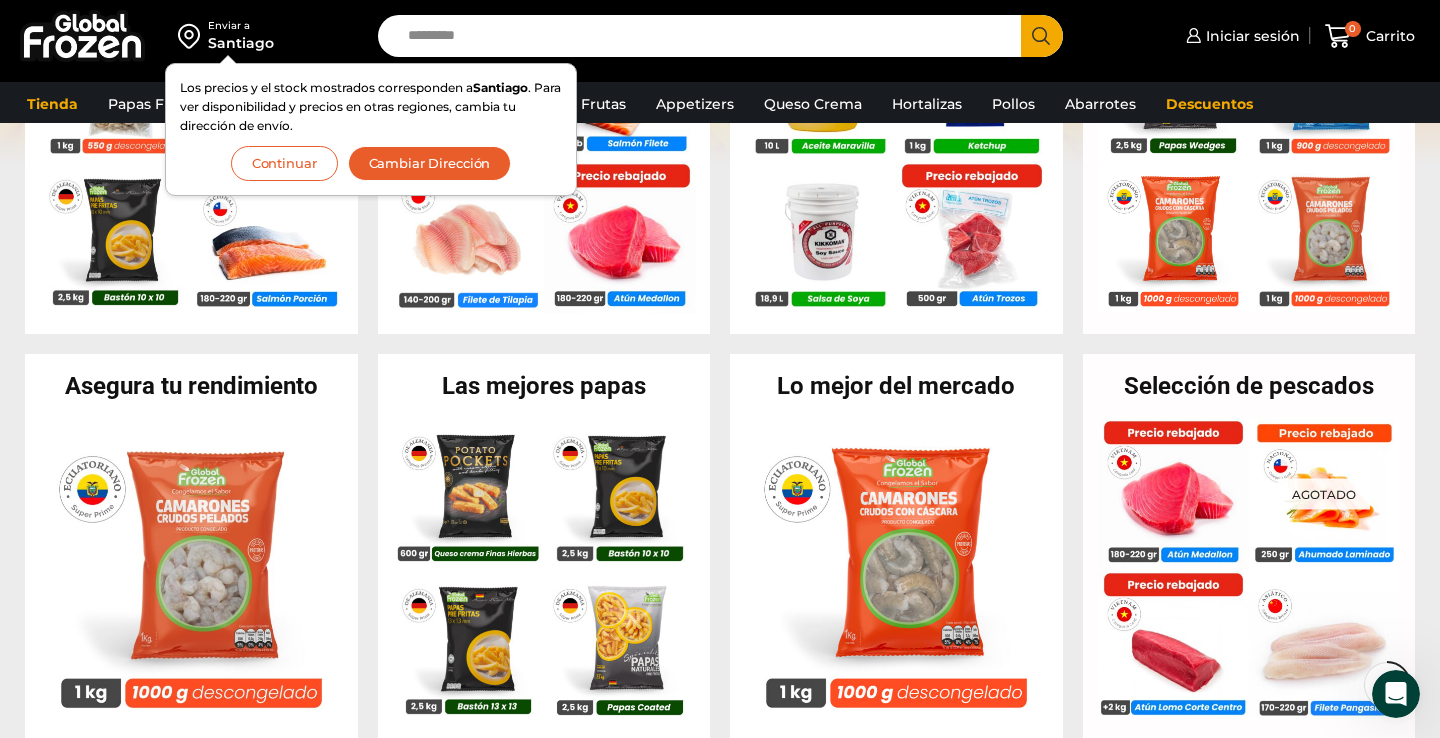 click on "Cambiar Dirección" at bounding box center [430, 163] 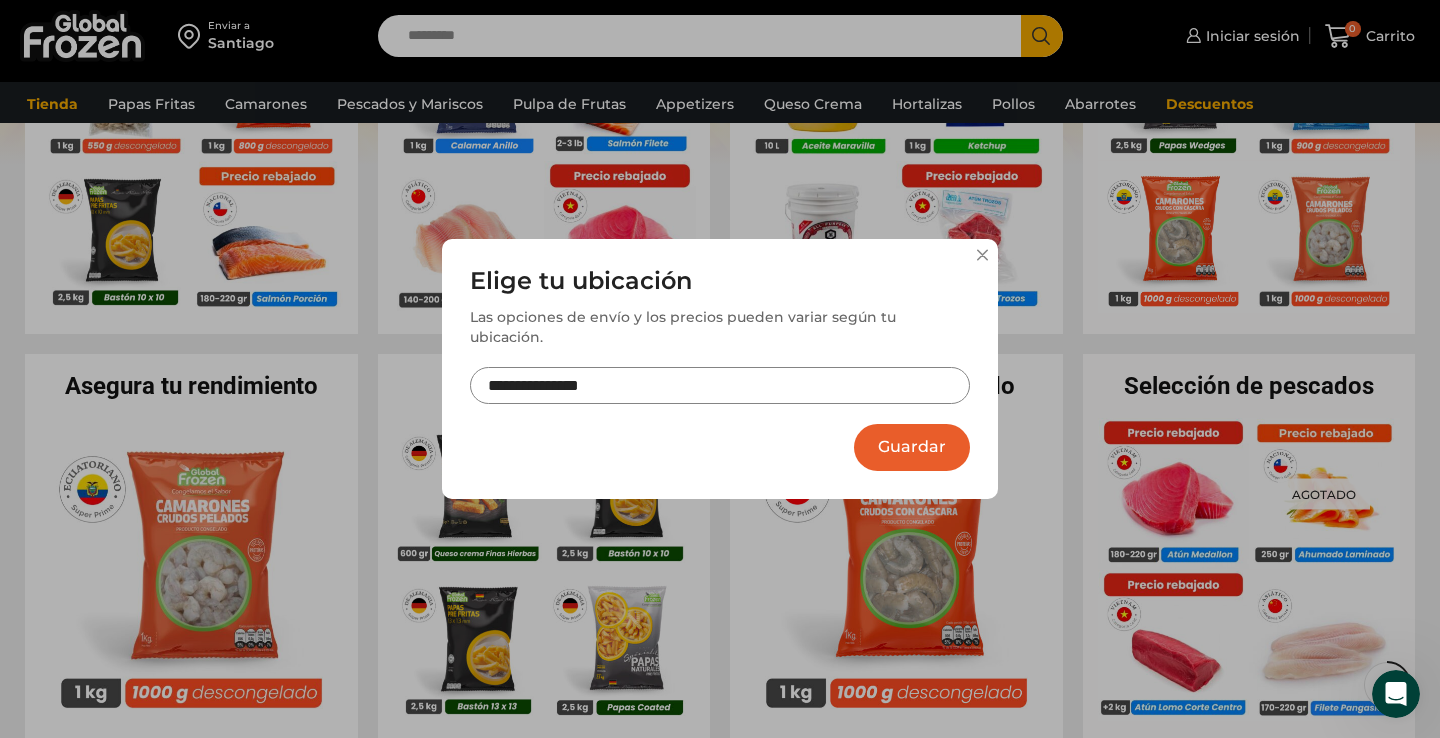 click on "**********" at bounding box center [720, 346] 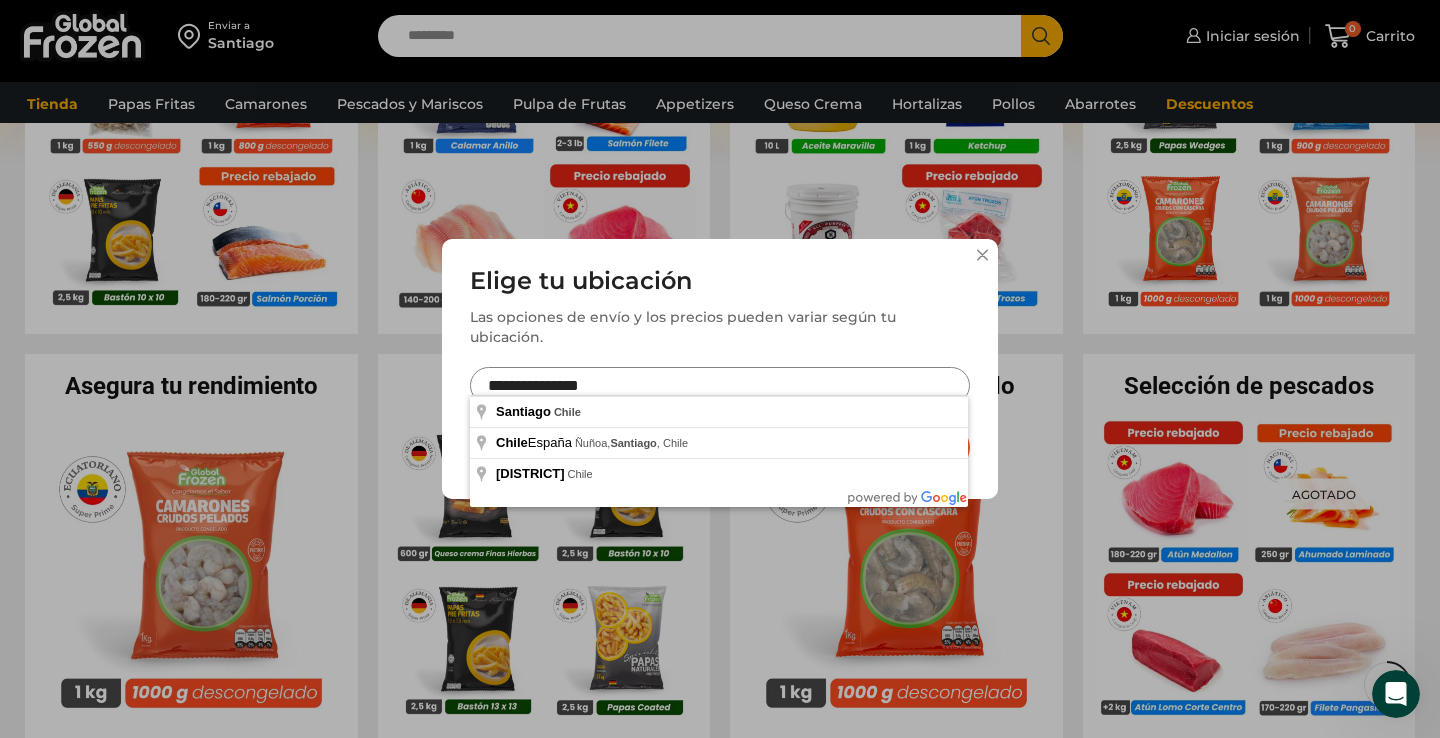 click on "**********" at bounding box center [720, 385] 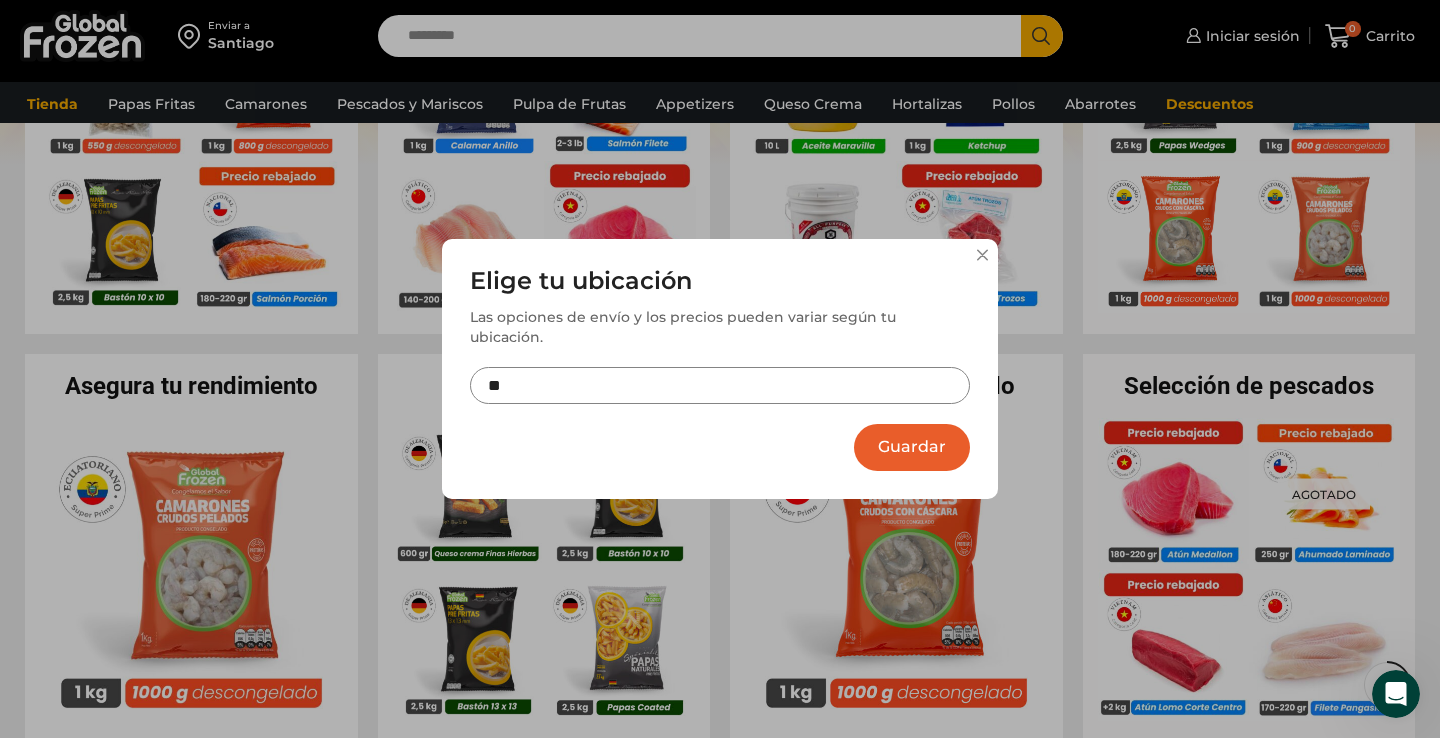 type on "*" 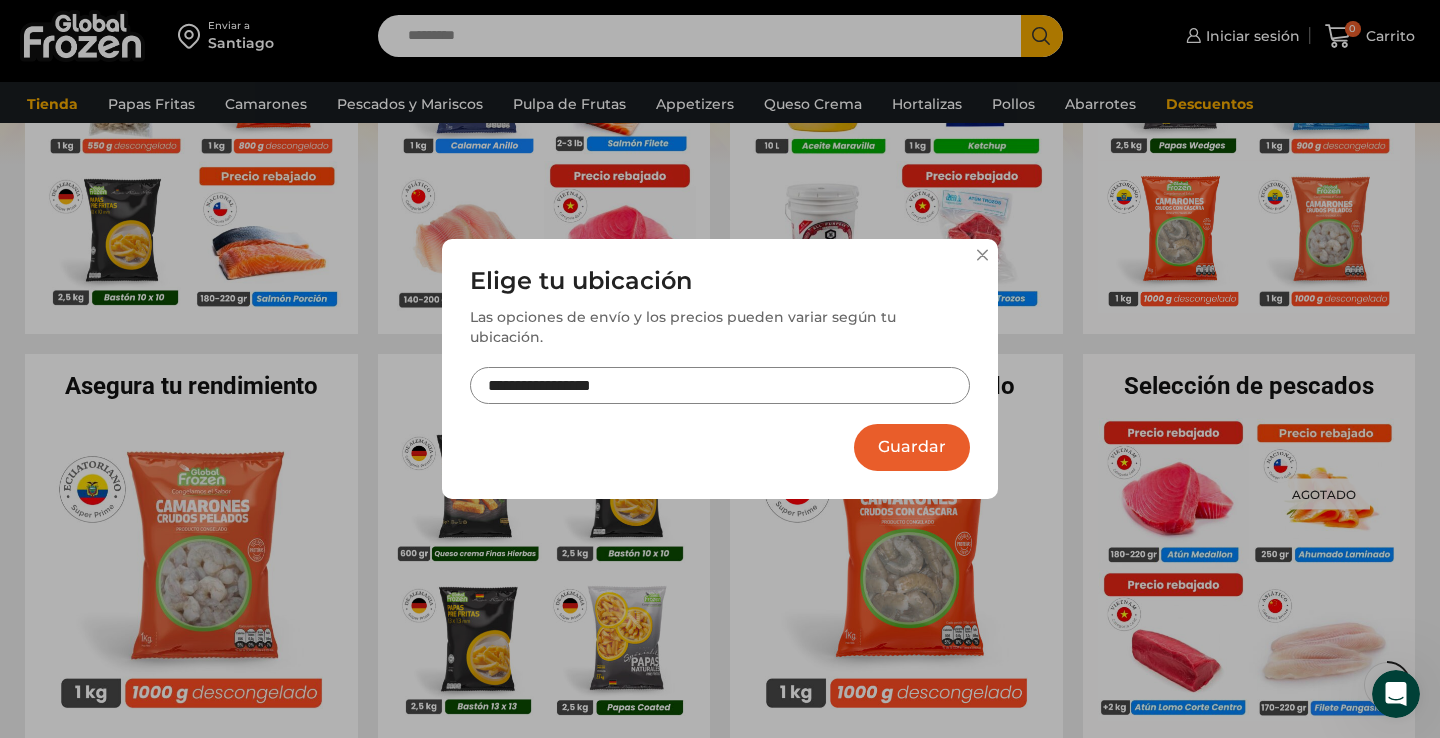 click on "**********" at bounding box center [720, 385] 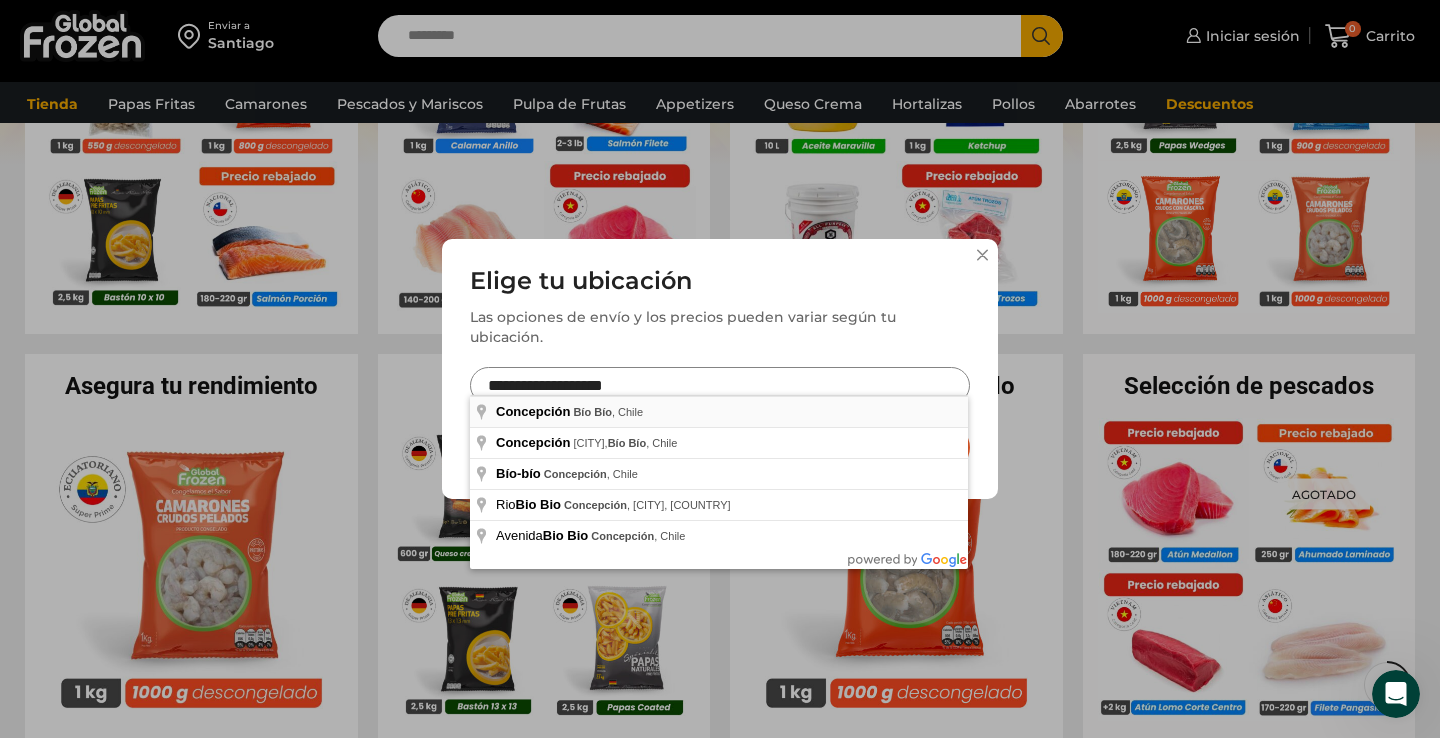 type on "**********" 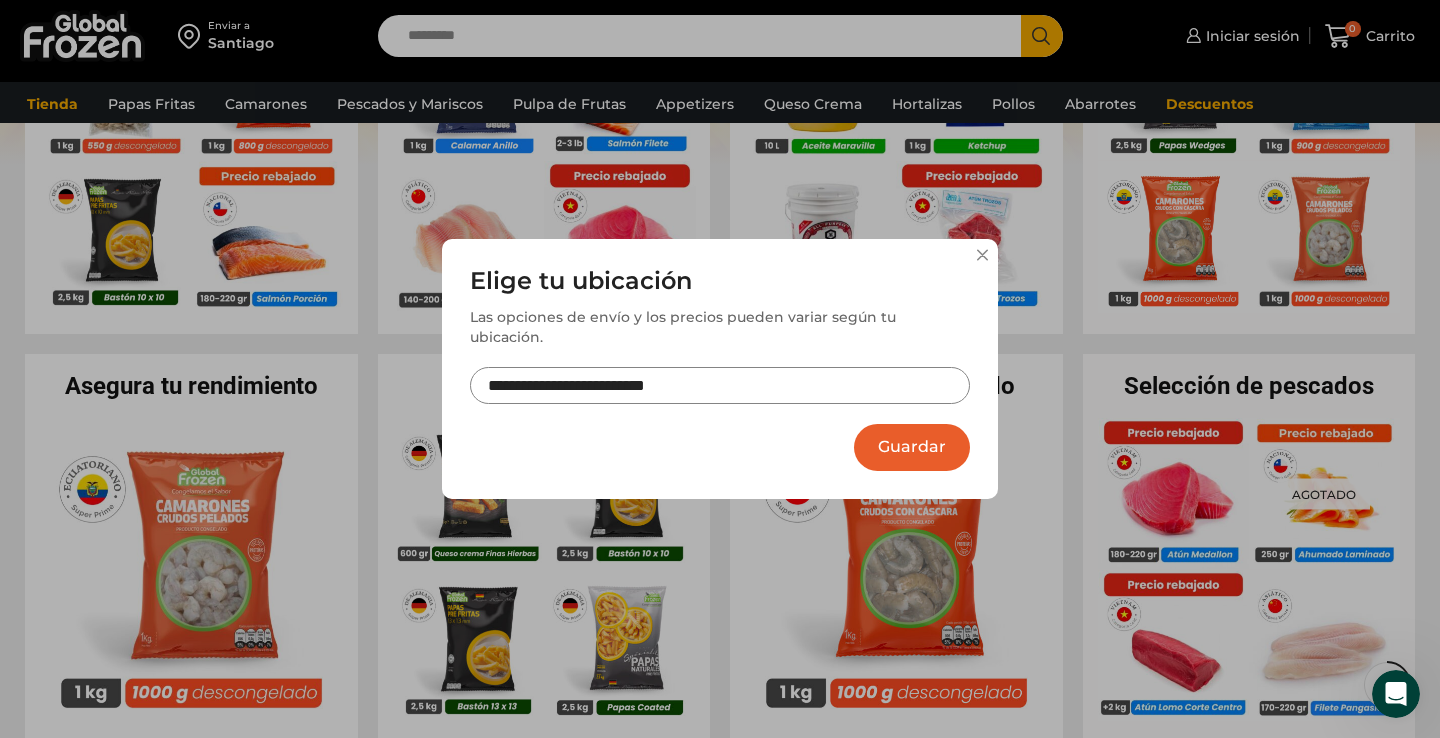 click on "**********" at bounding box center [720, 369] 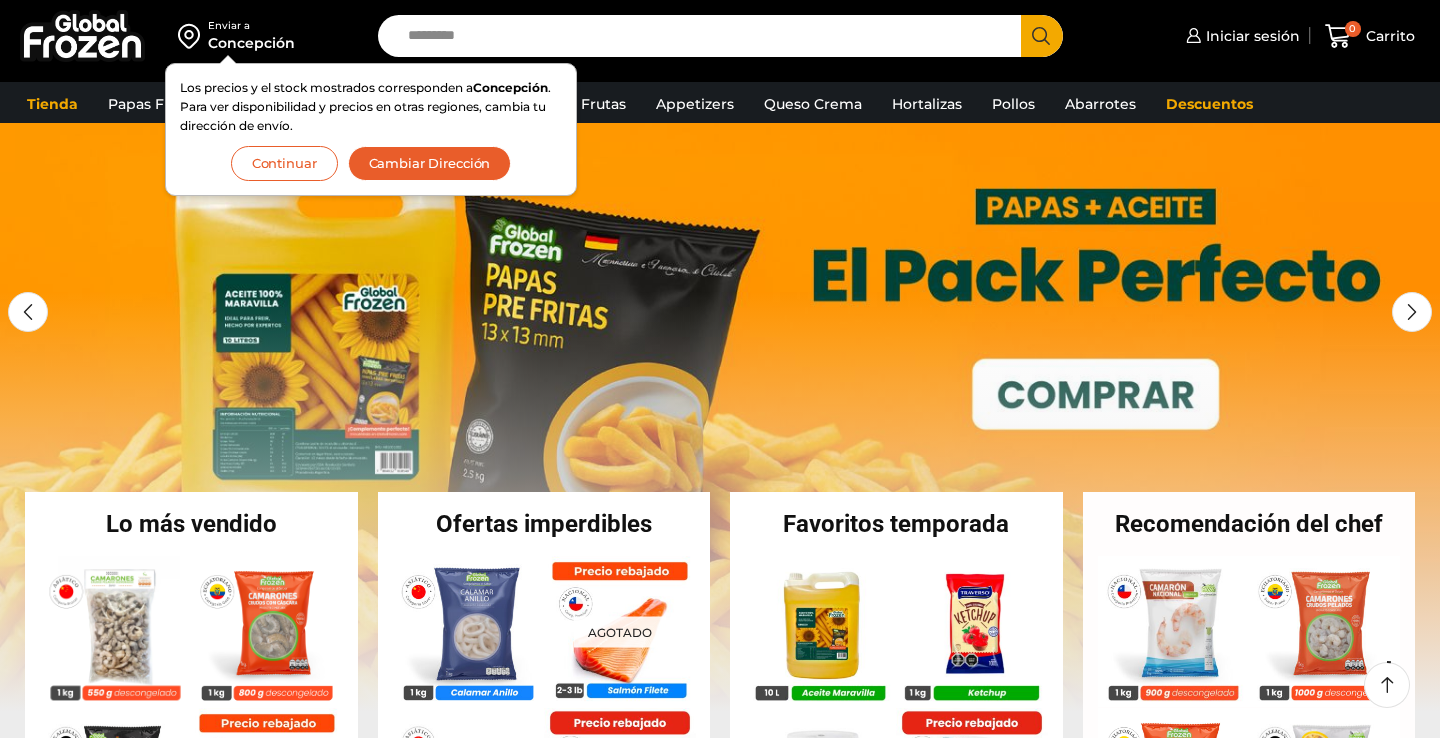 scroll, scrollTop: 61, scrollLeft: 0, axis: vertical 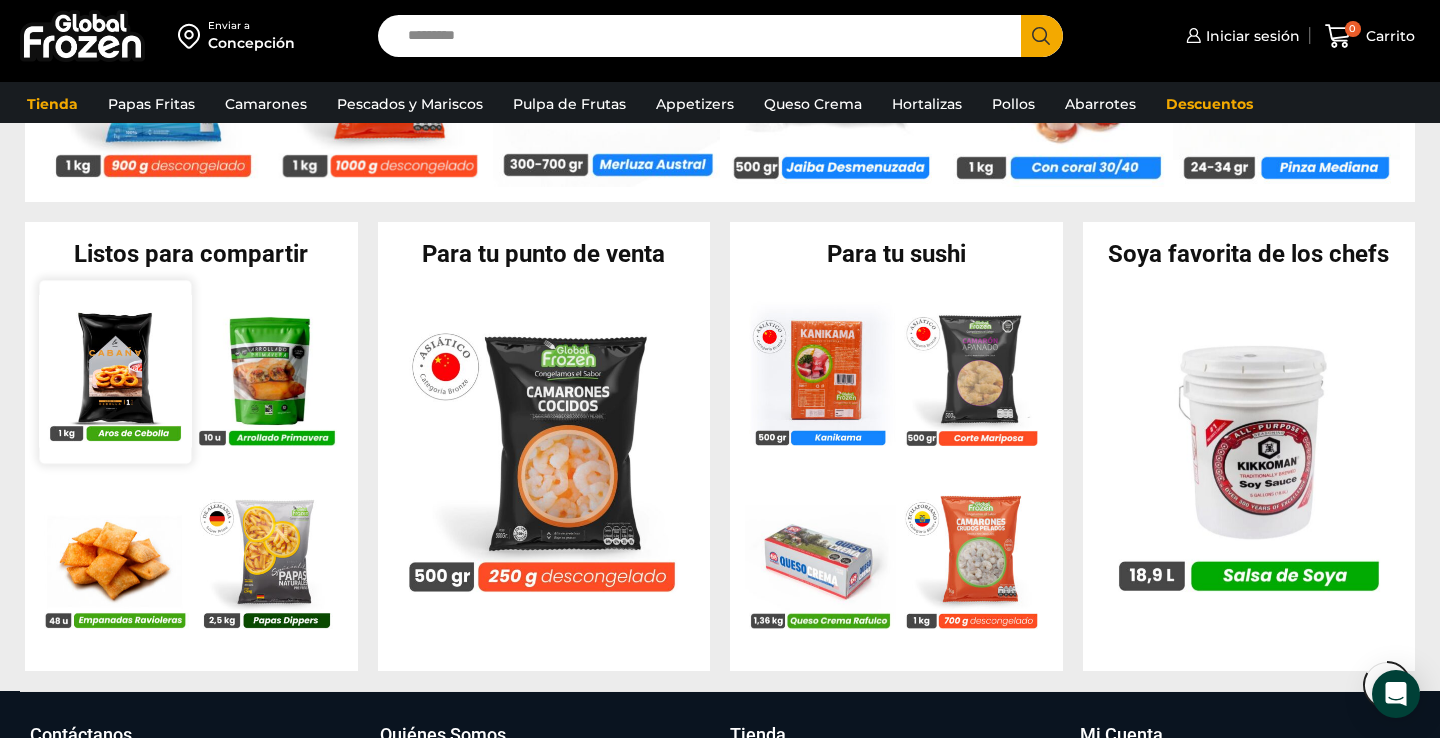 click at bounding box center [115, 372] 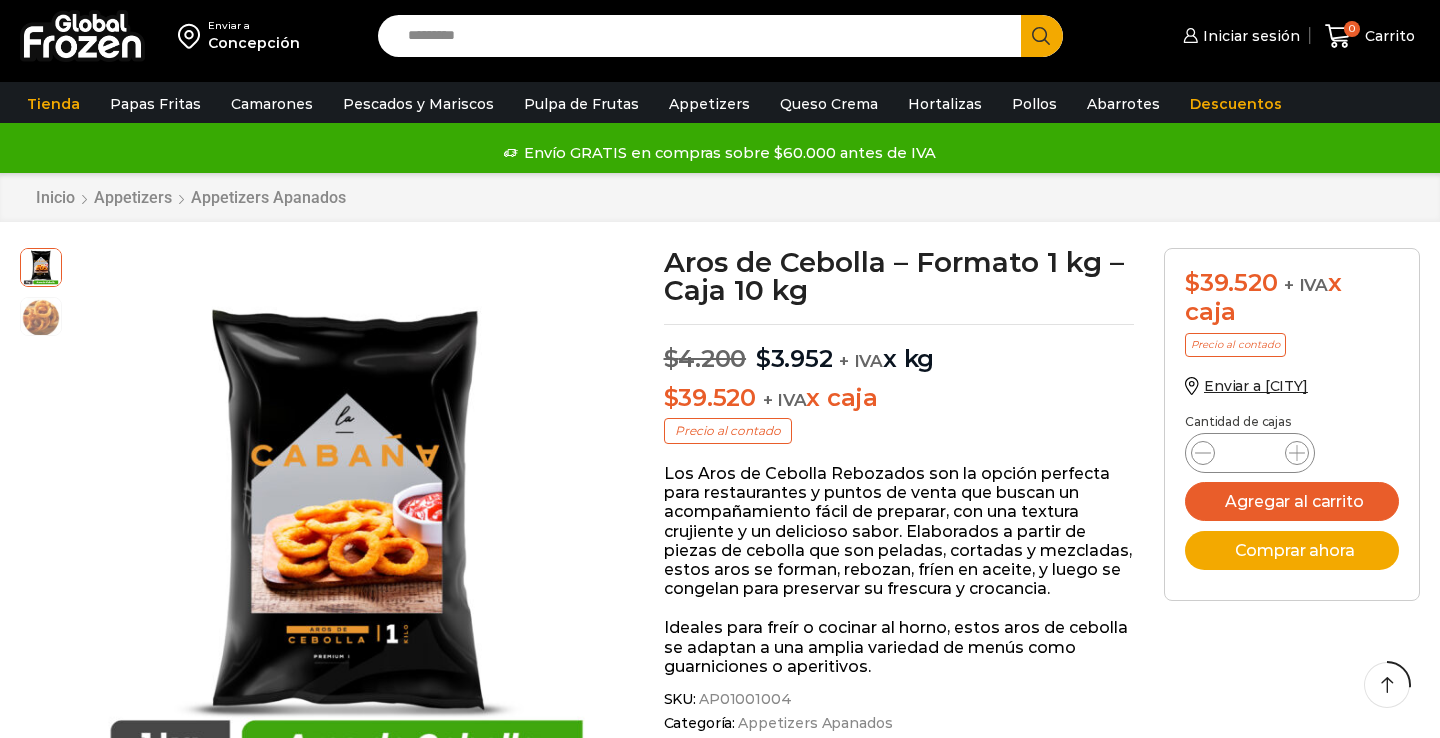 scroll, scrollTop: 592, scrollLeft: 0, axis: vertical 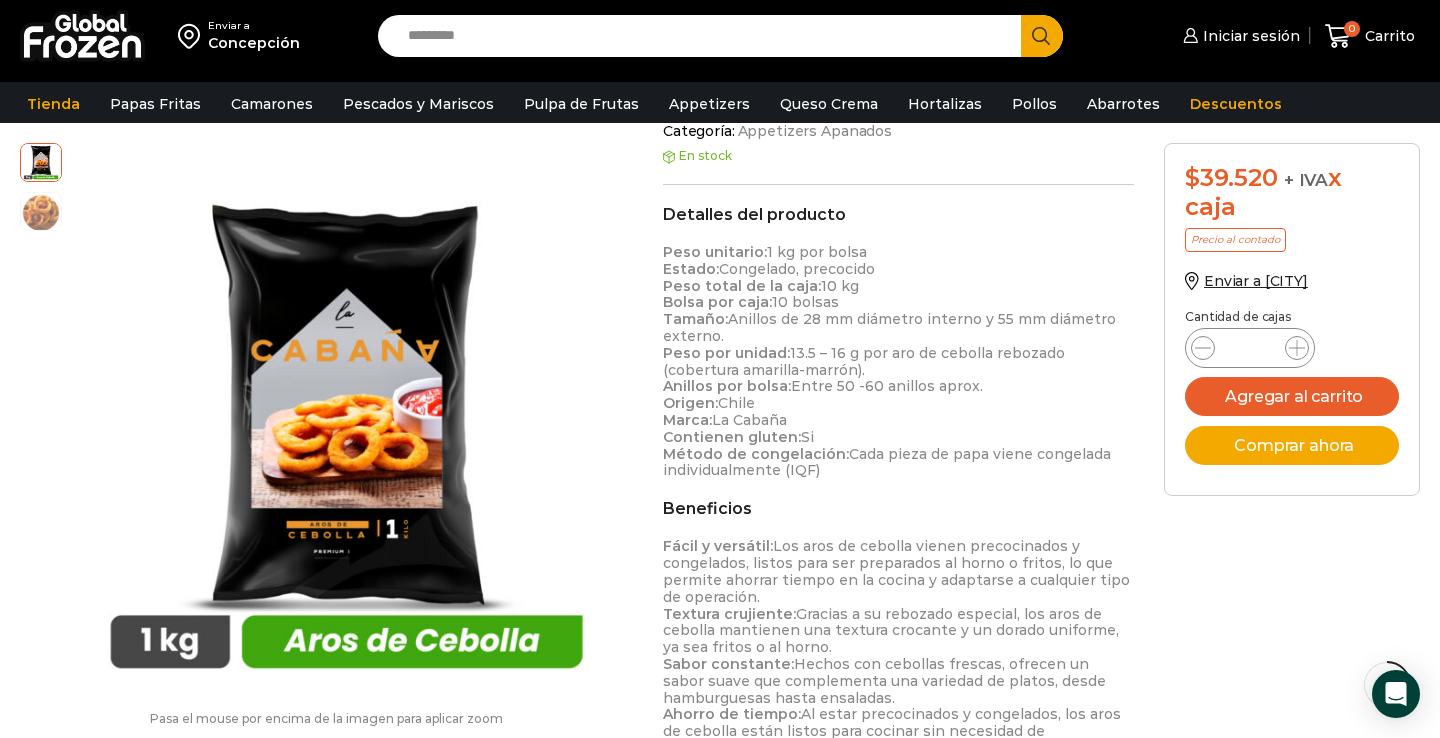 click on "Search input" at bounding box center [704, 36] 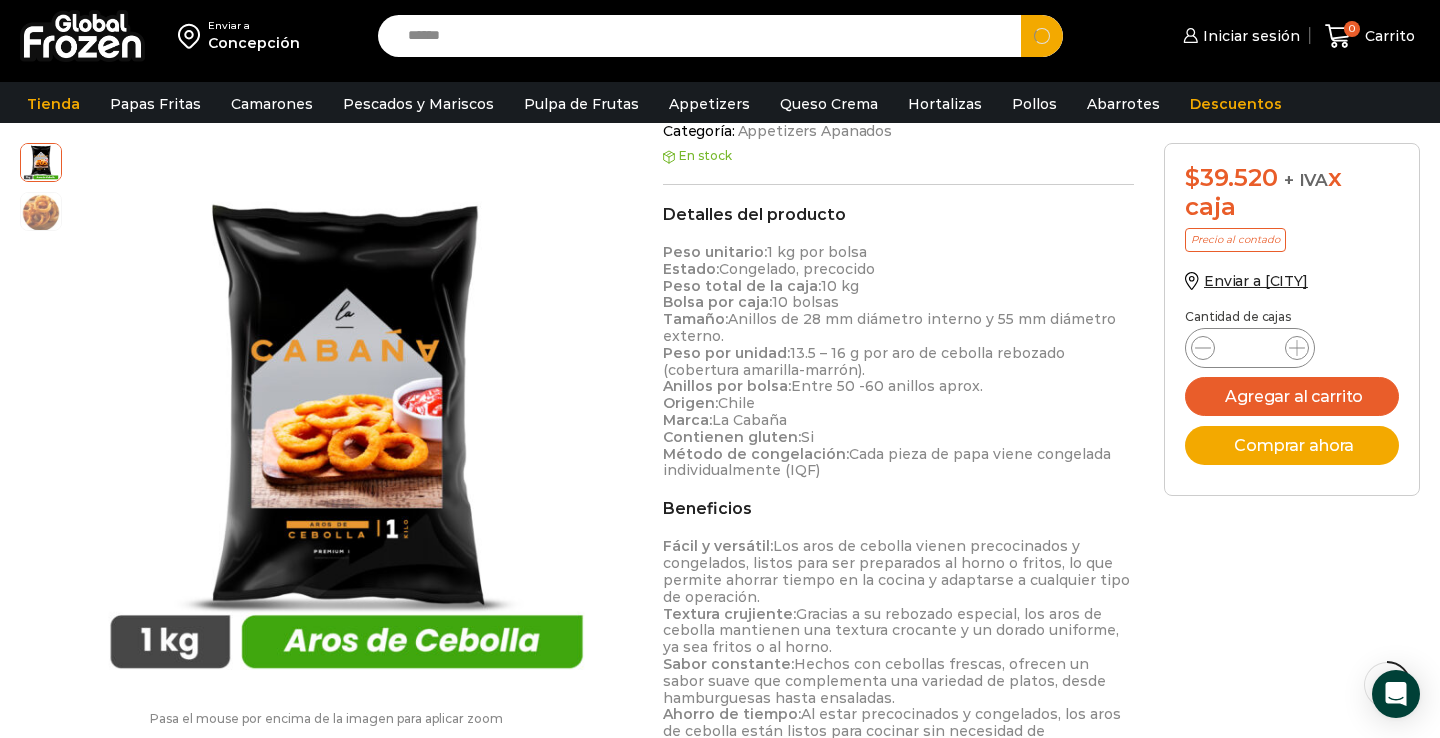 type on "******" 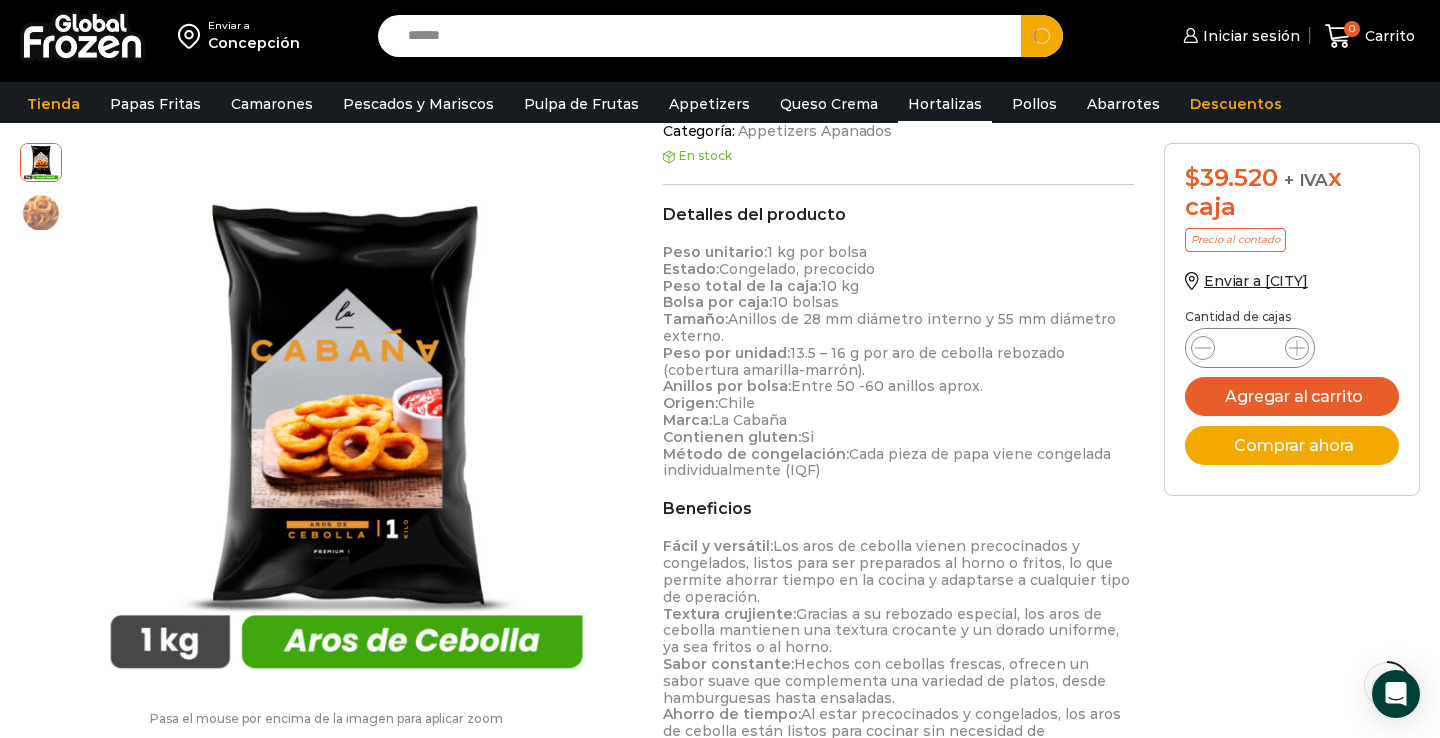 click on "Hortalizas" at bounding box center (945, 104) 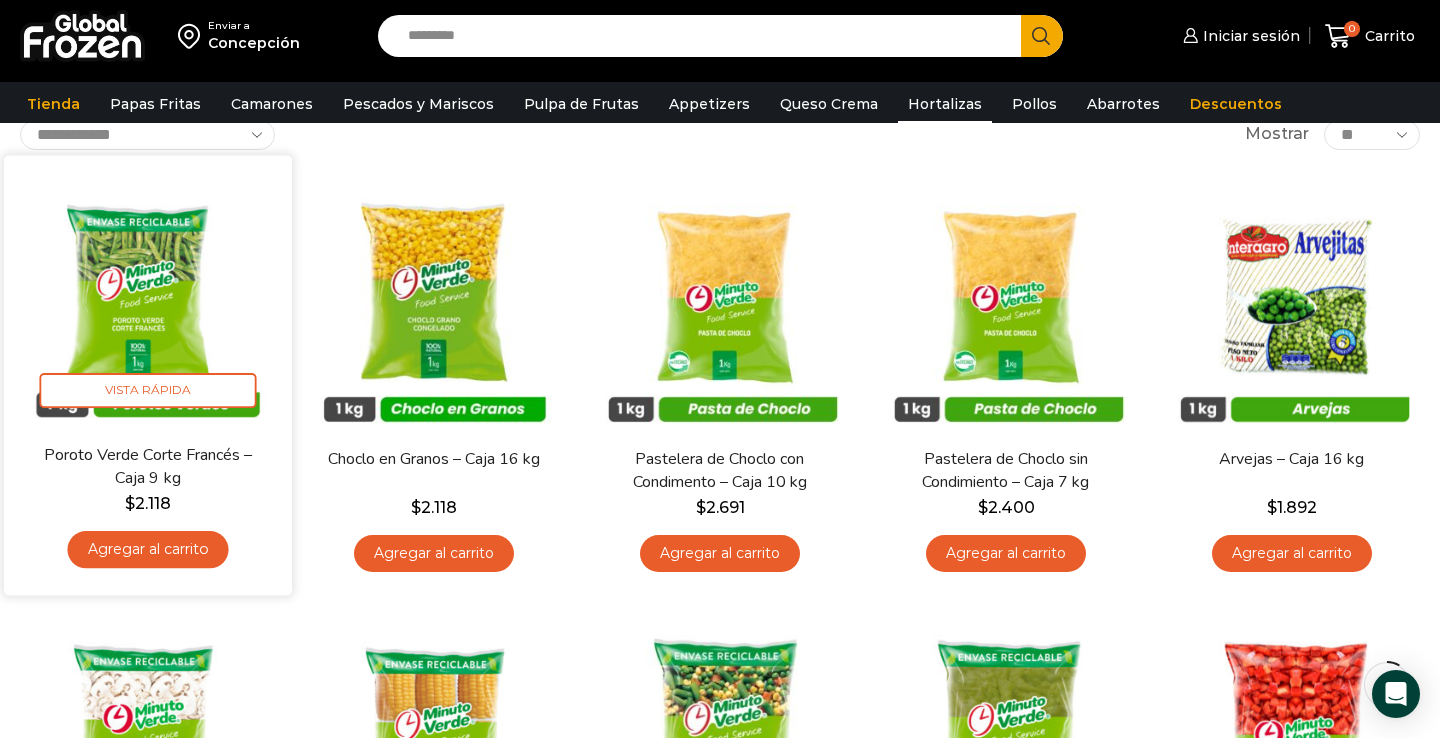 scroll, scrollTop: 130, scrollLeft: 0, axis: vertical 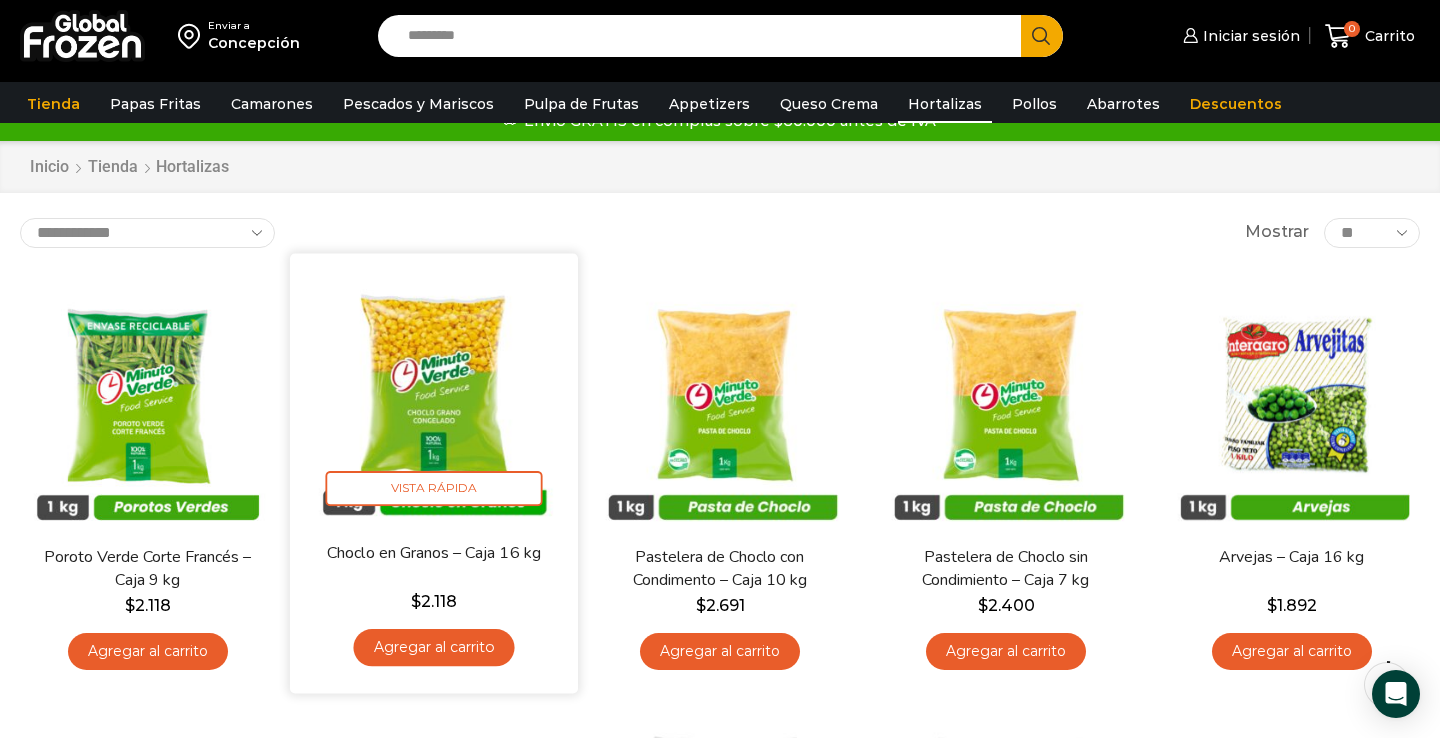 click at bounding box center [434, 397] 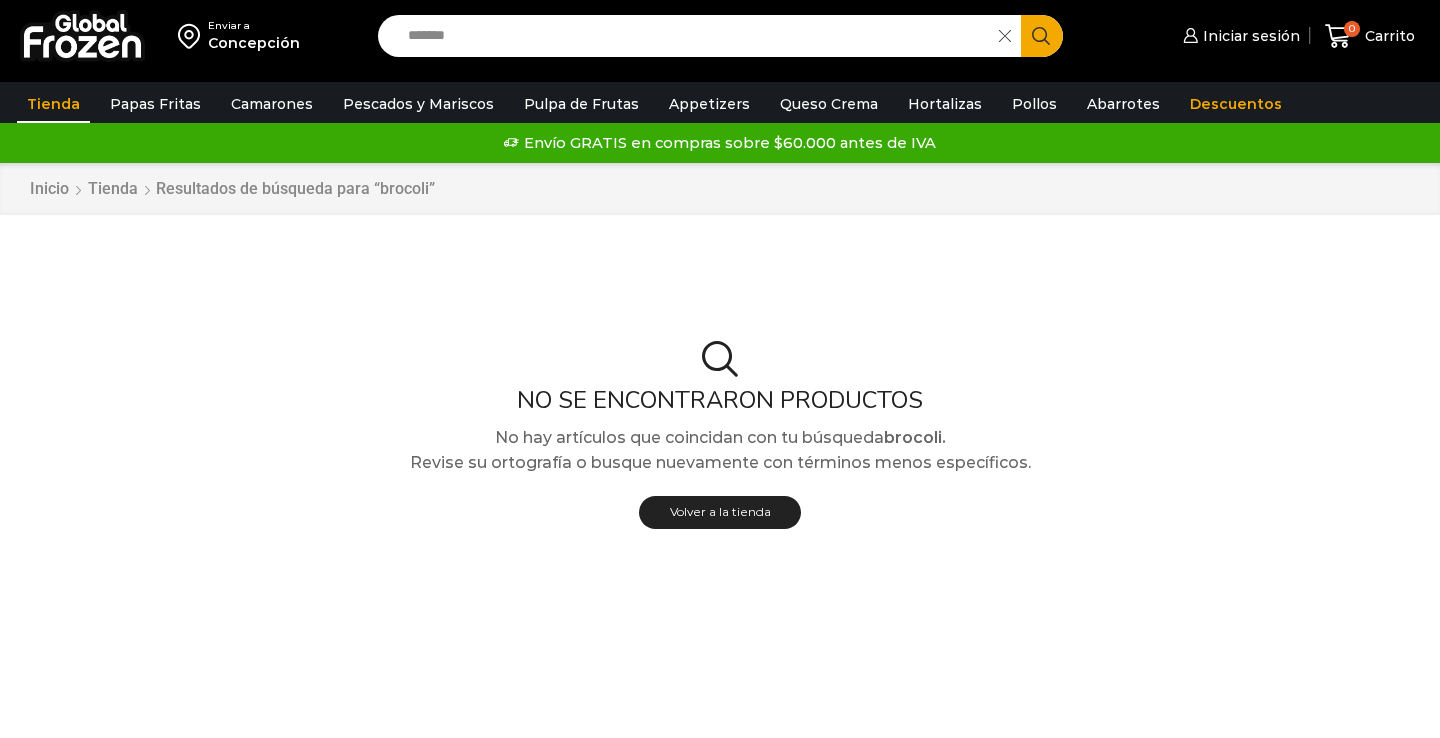 scroll, scrollTop: 0, scrollLeft: 0, axis: both 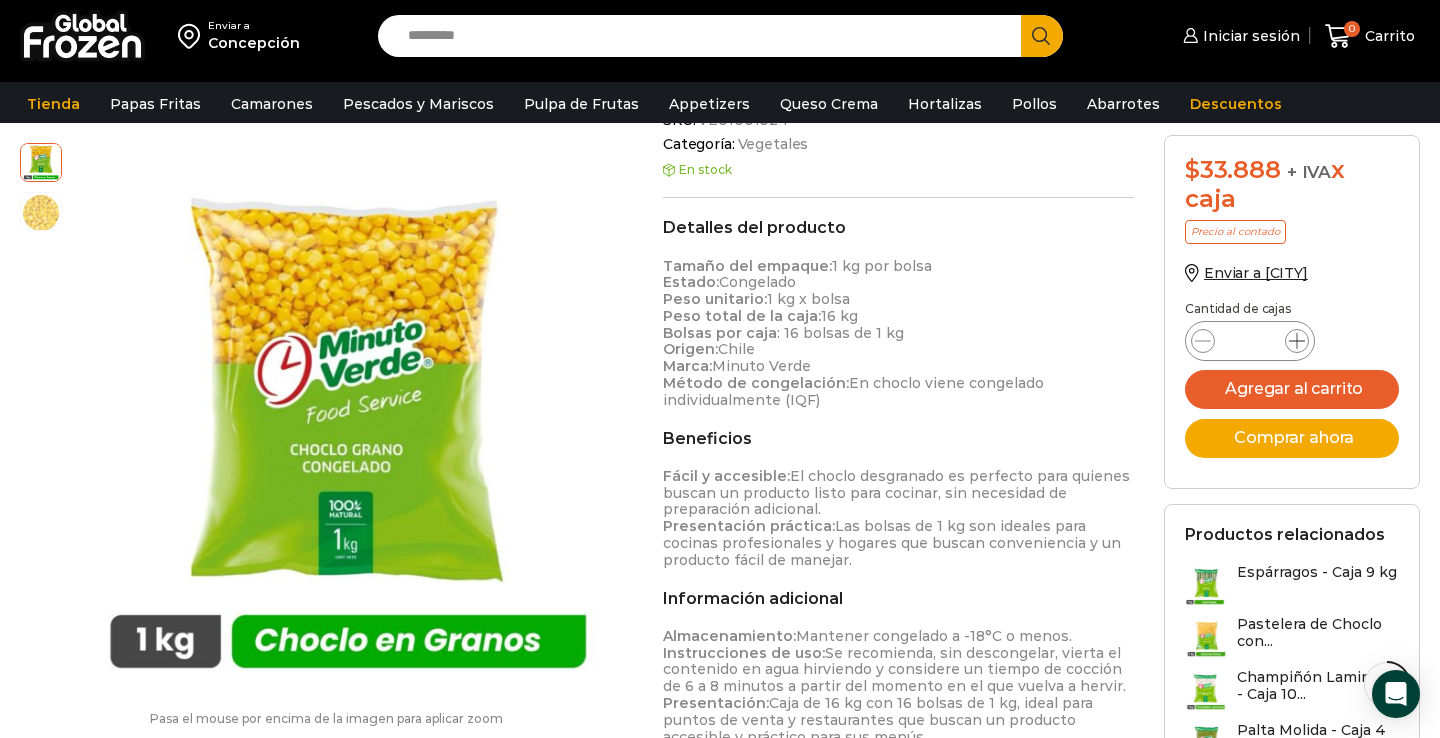 click 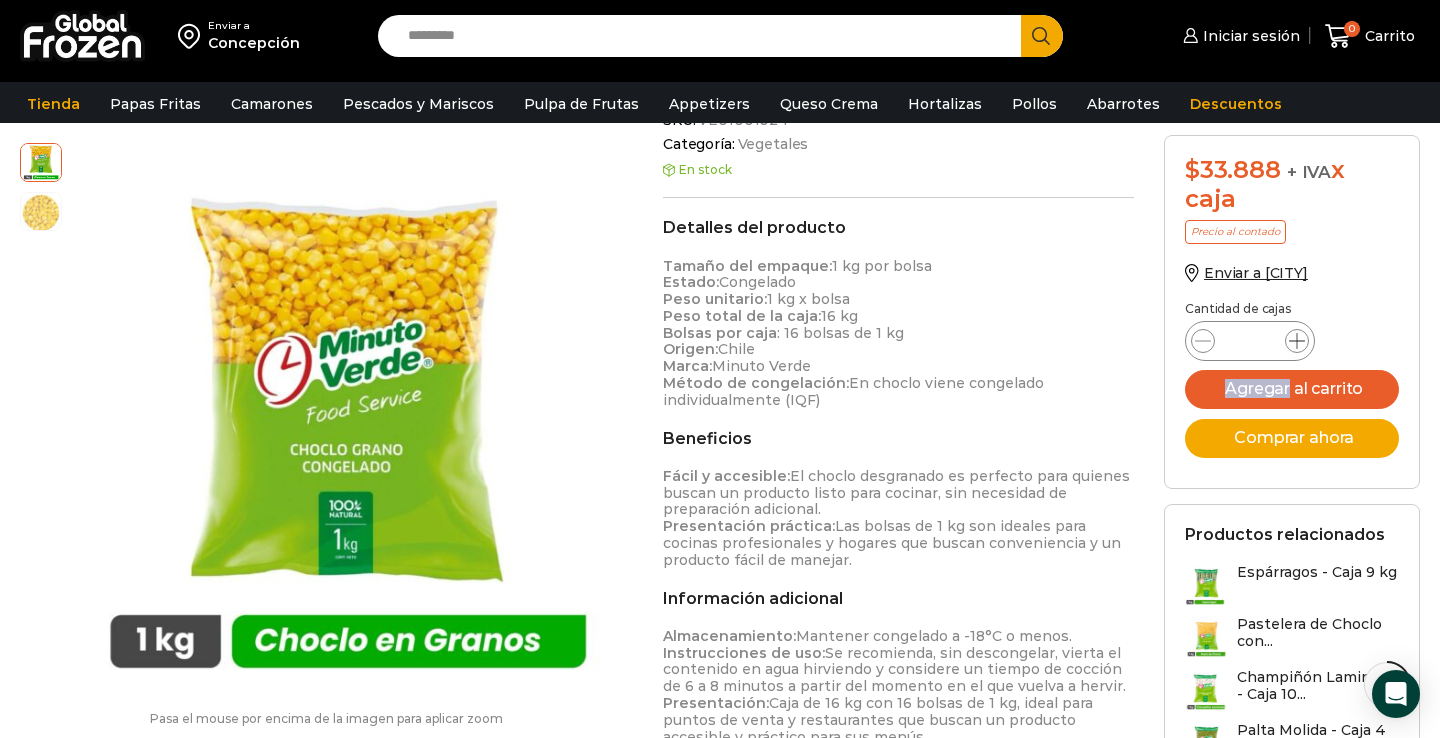click 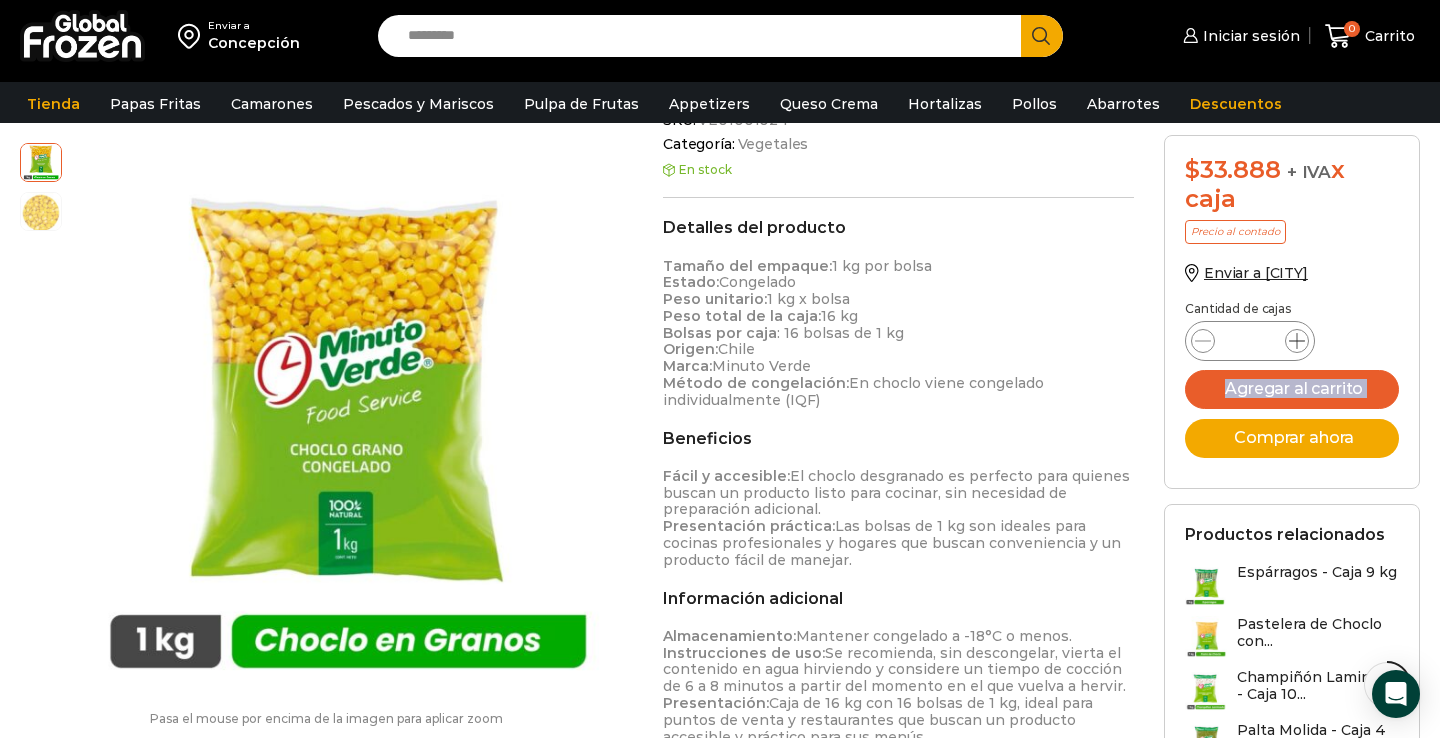 click 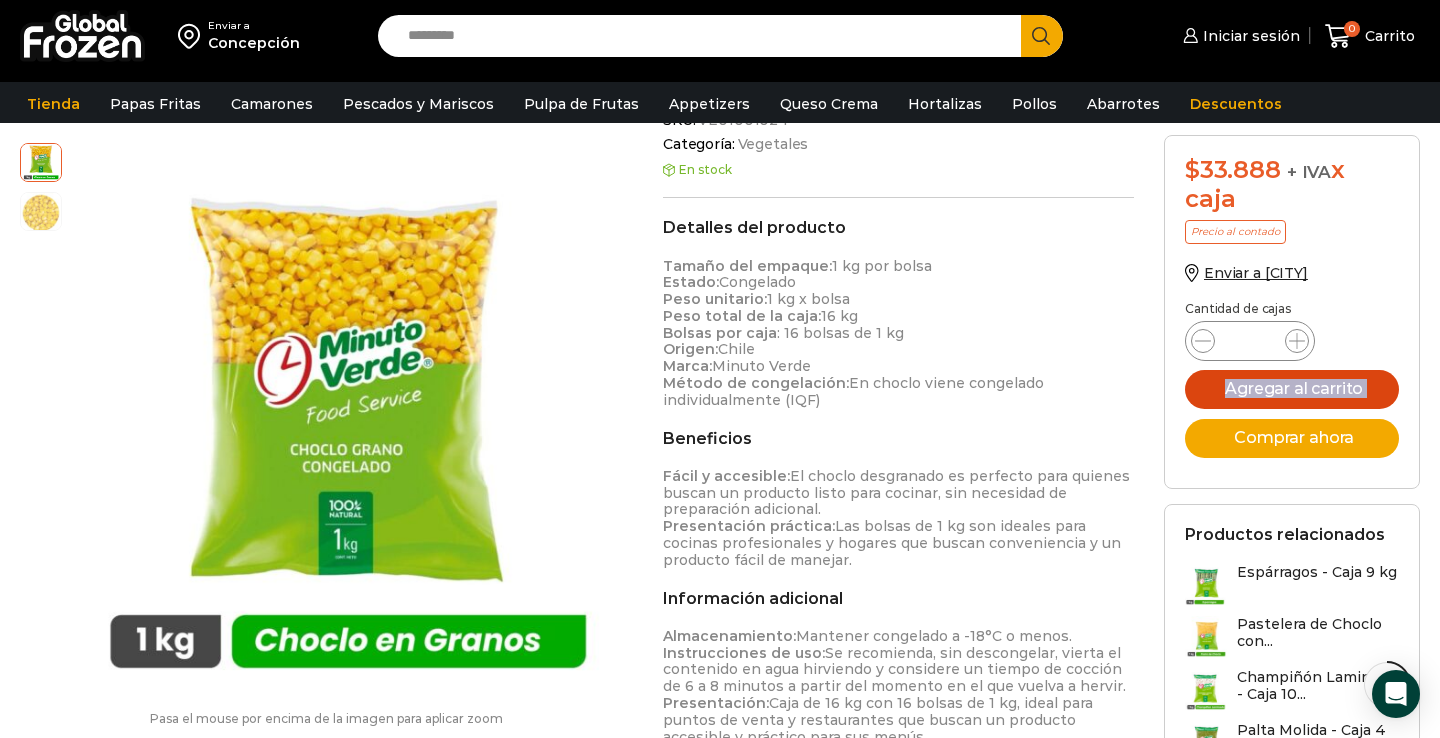 click on "Agregar al carrito" at bounding box center [1292, 389] 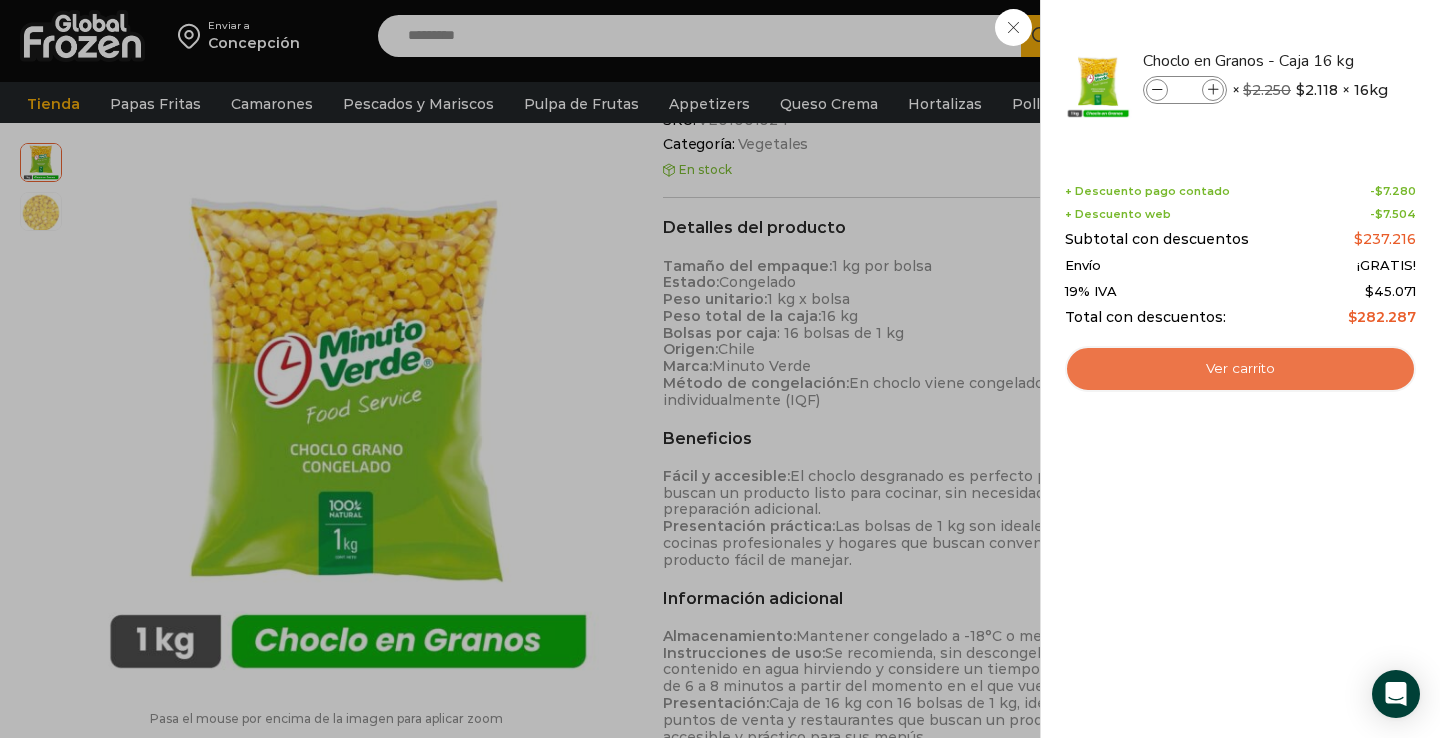 click on "Ver carrito" at bounding box center [1240, 369] 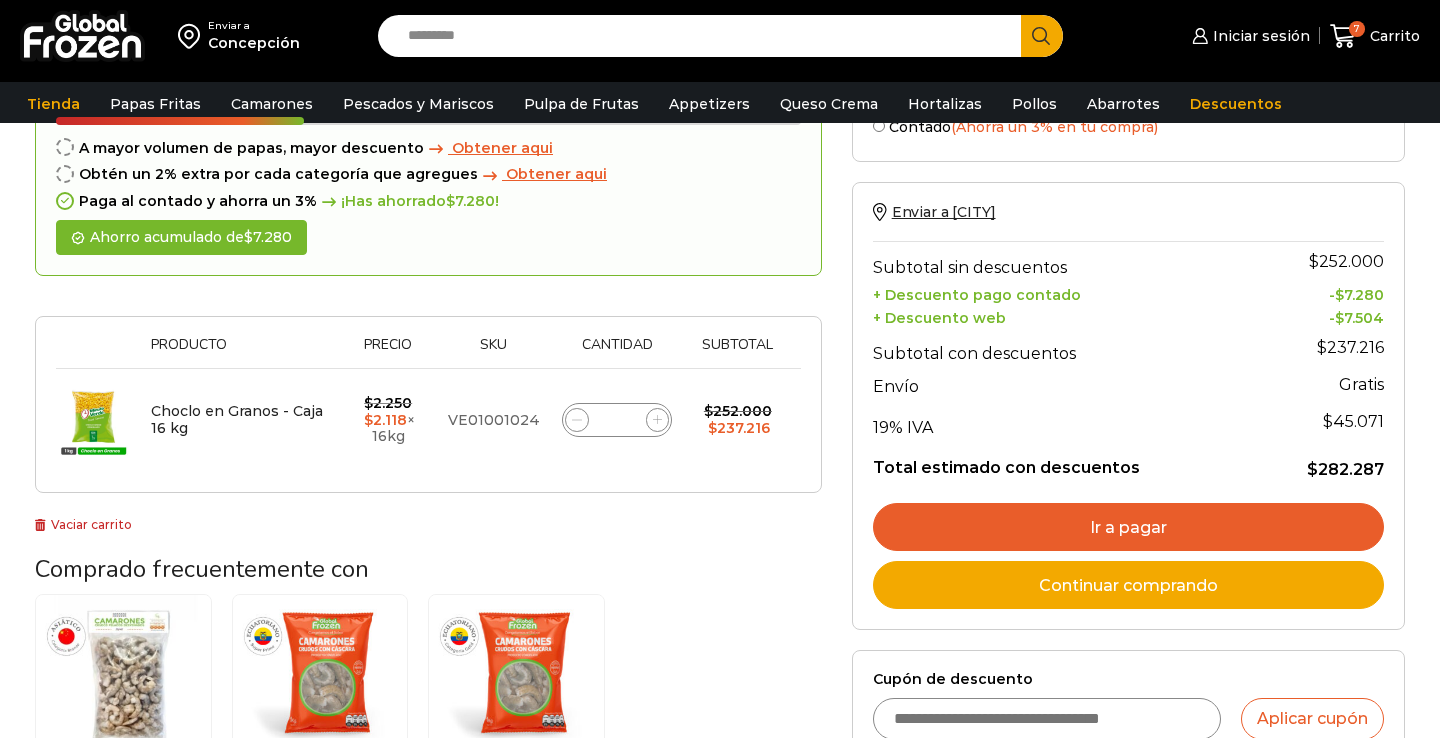 scroll, scrollTop: 0, scrollLeft: 0, axis: both 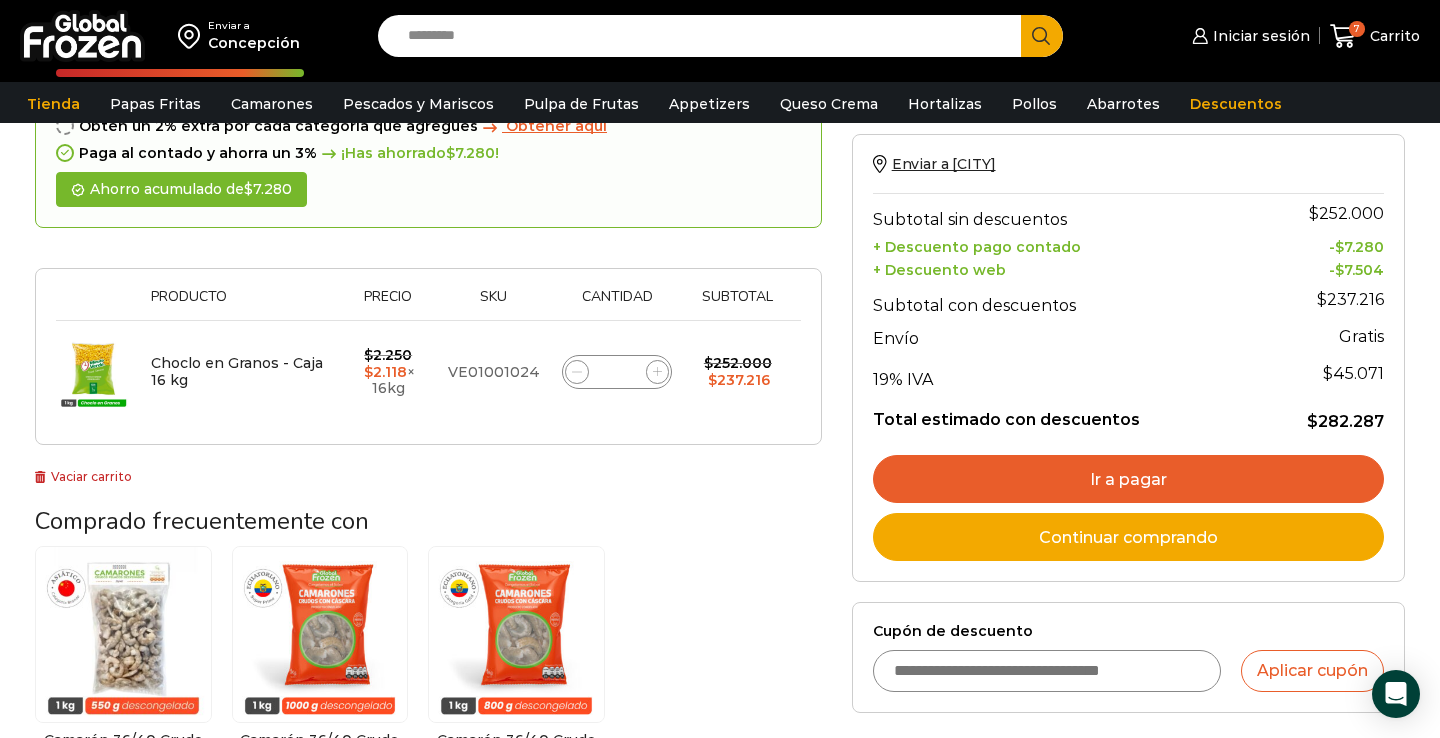 click 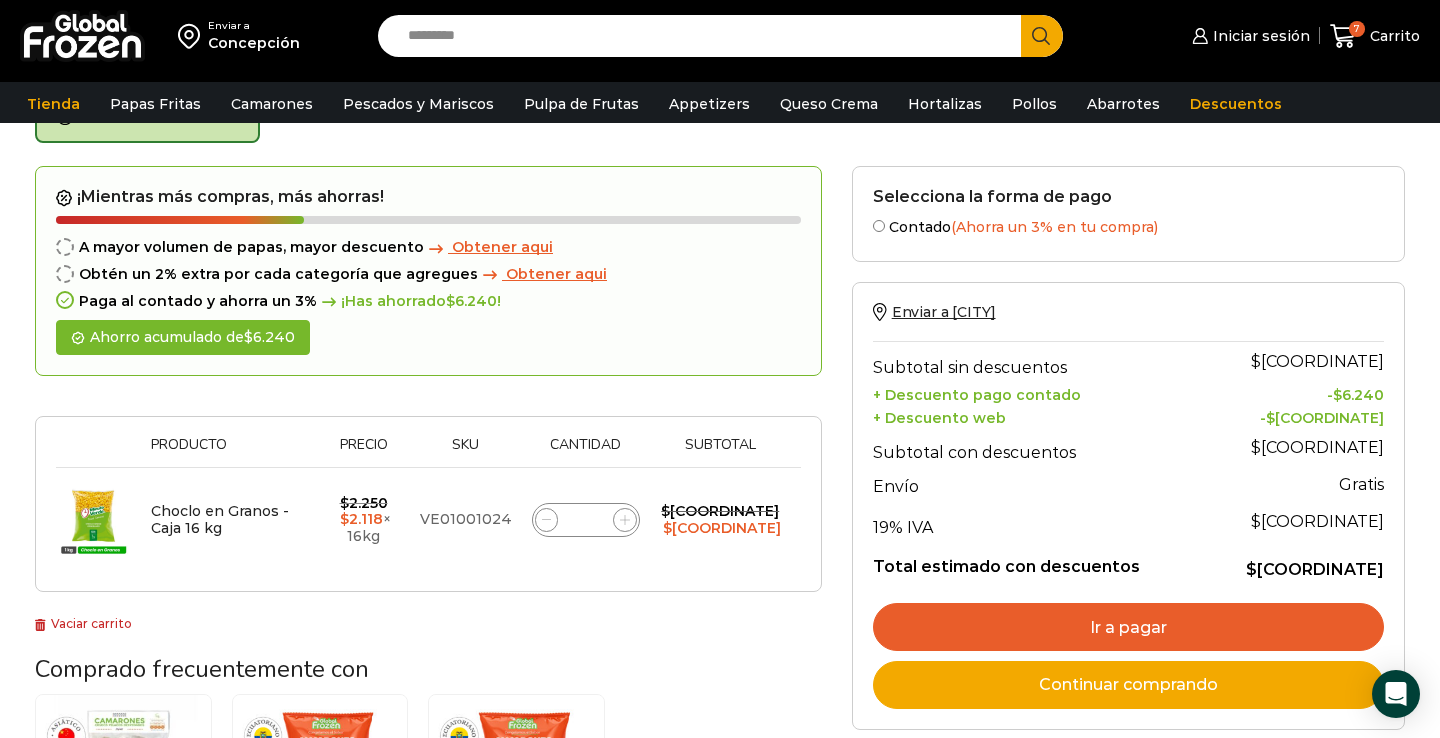 scroll, scrollTop: 113, scrollLeft: 0, axis: vertical 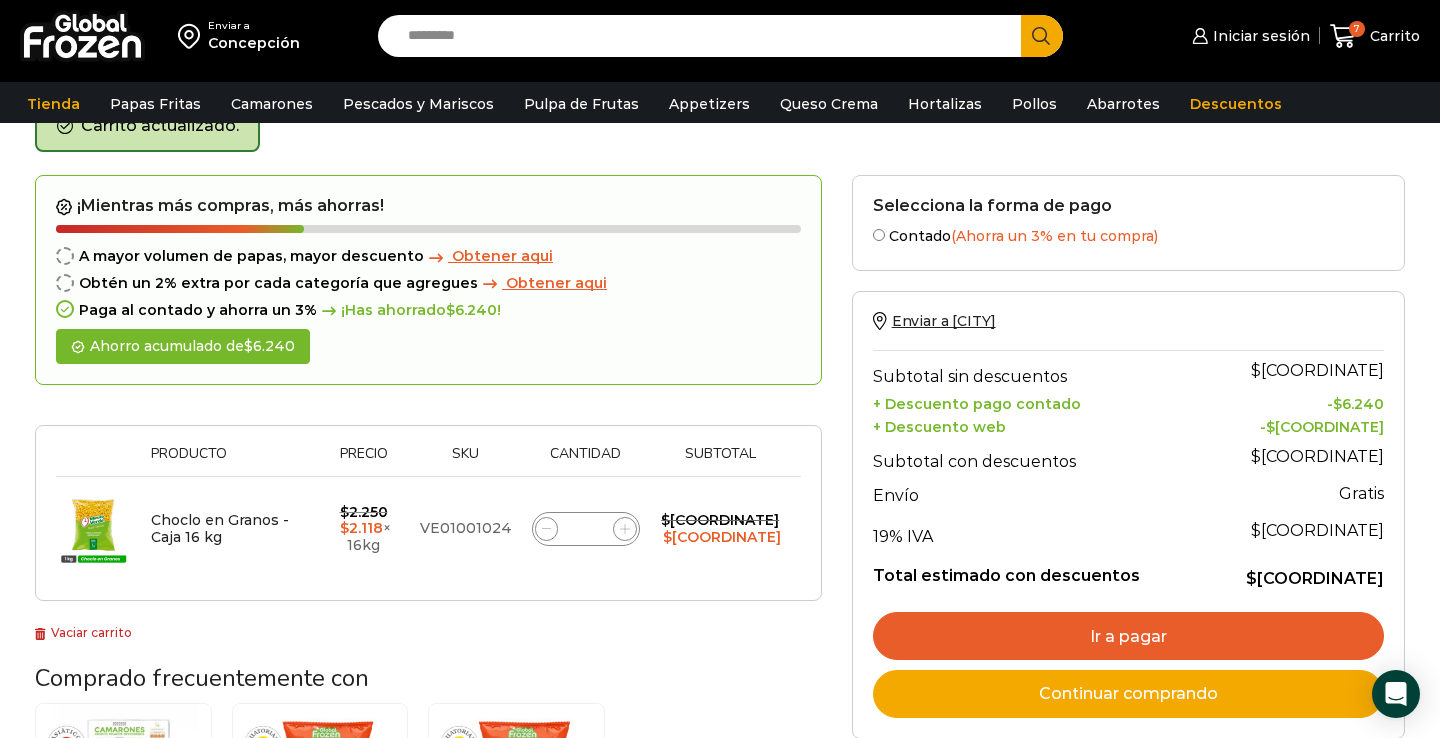 click 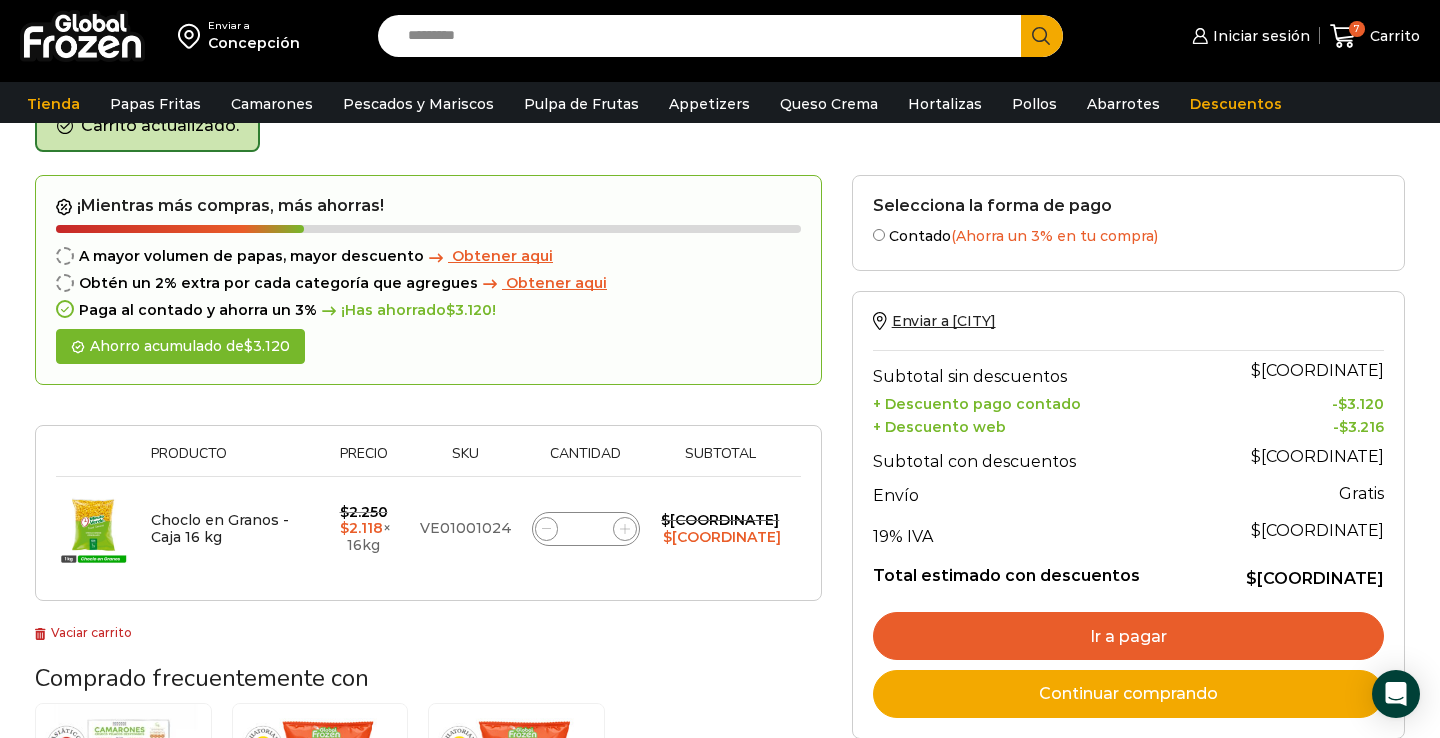 click 